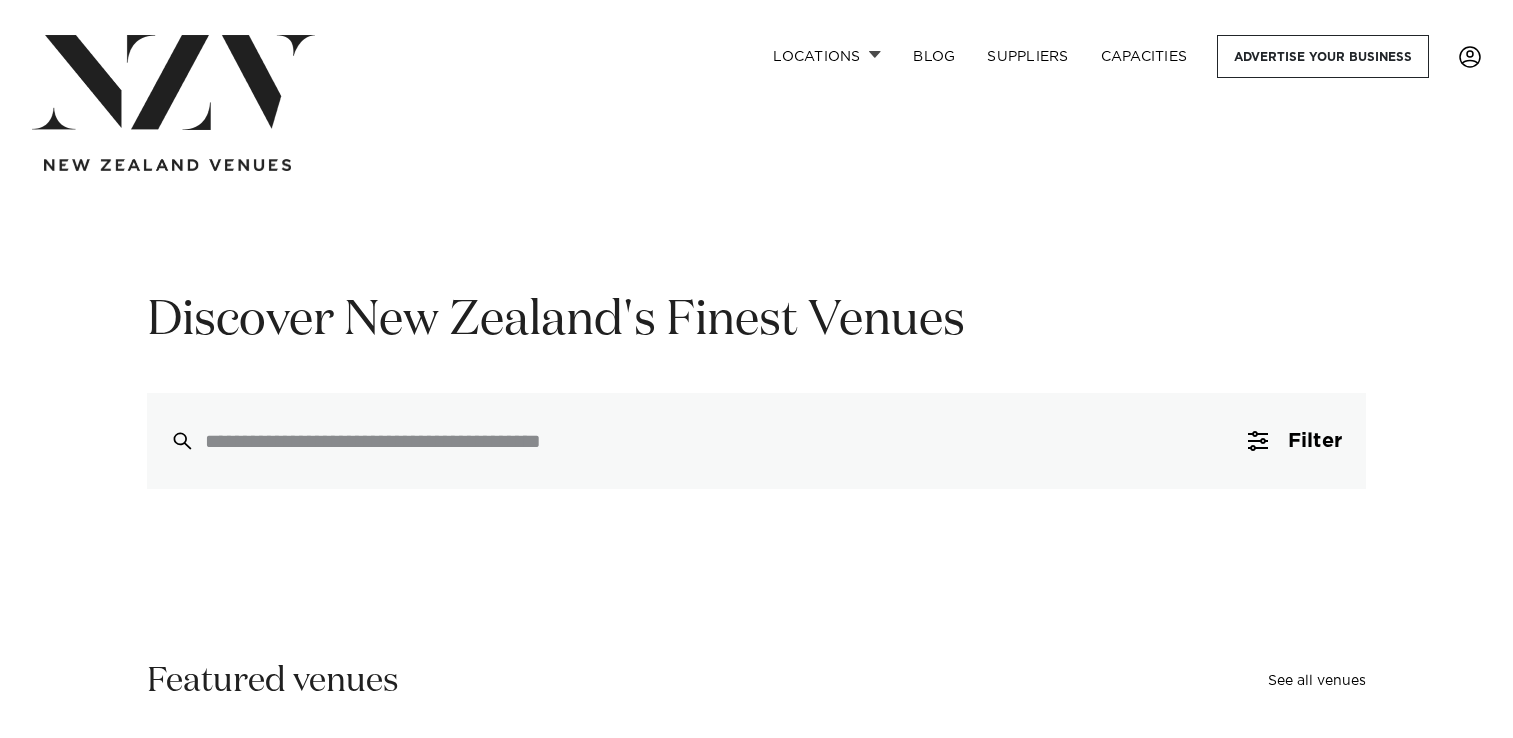 scroll, scrollTop: 0, scrollLeft: 0, axis: both 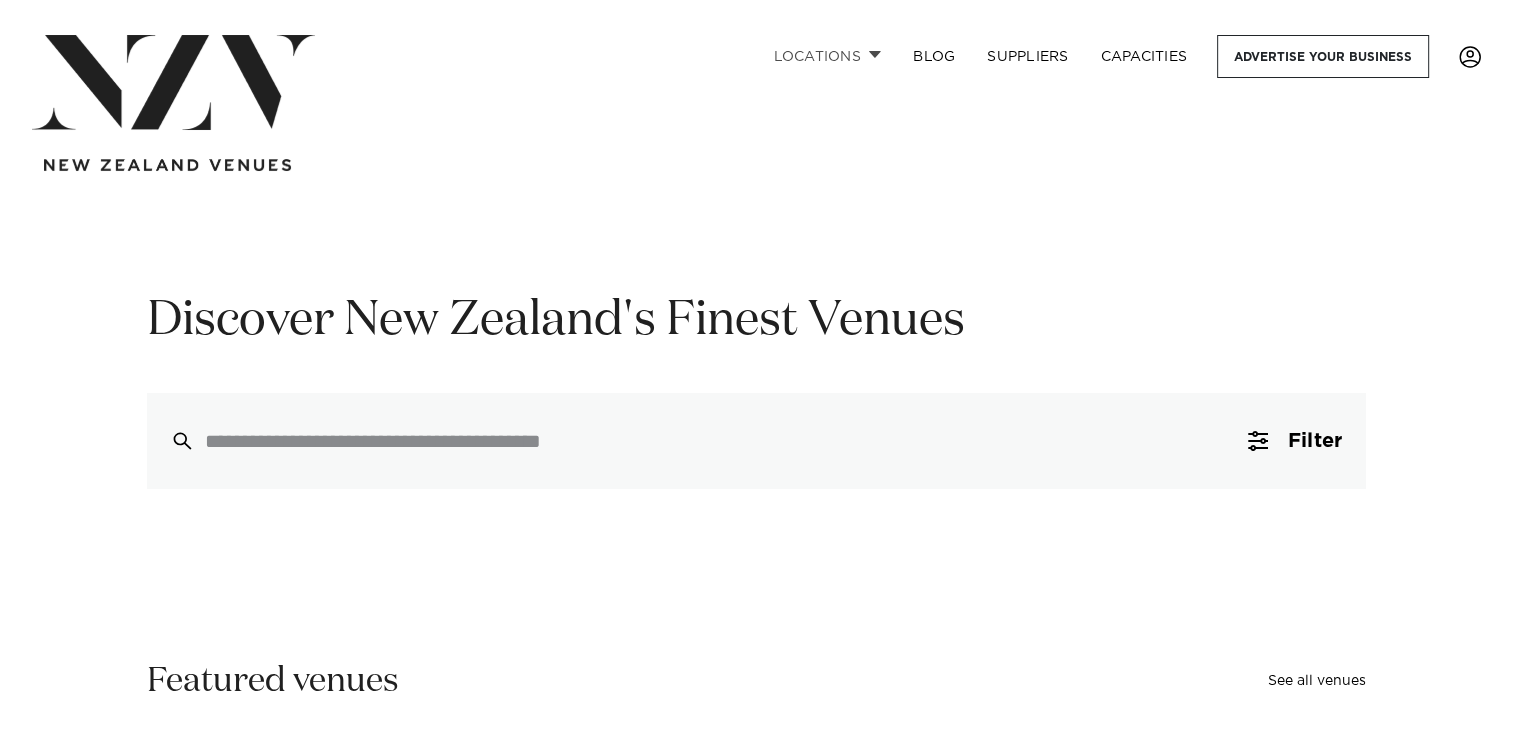 click at bounding box center [875, 54] 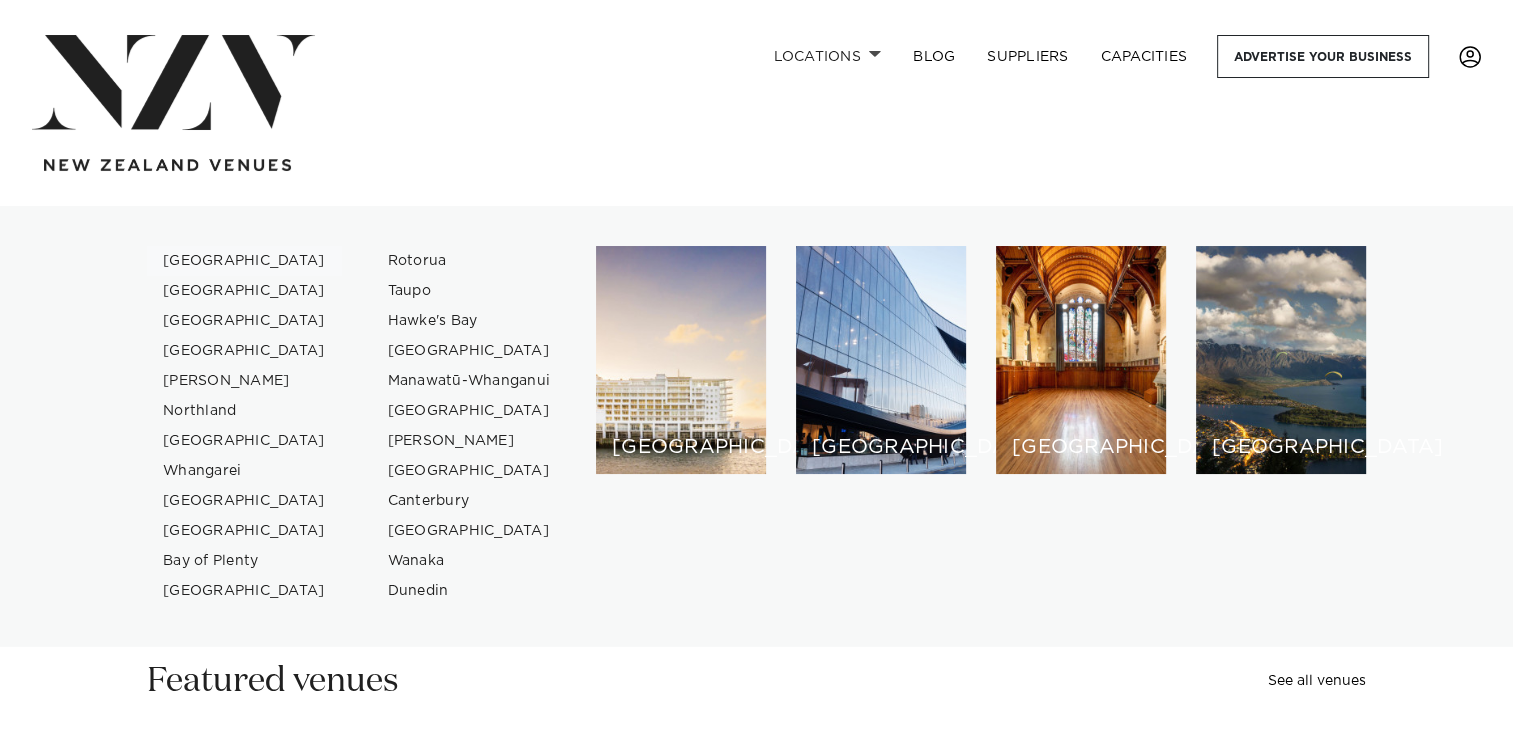 click on "[GEOGRAPHIC_DATA]" at bounding box center [244, 261] 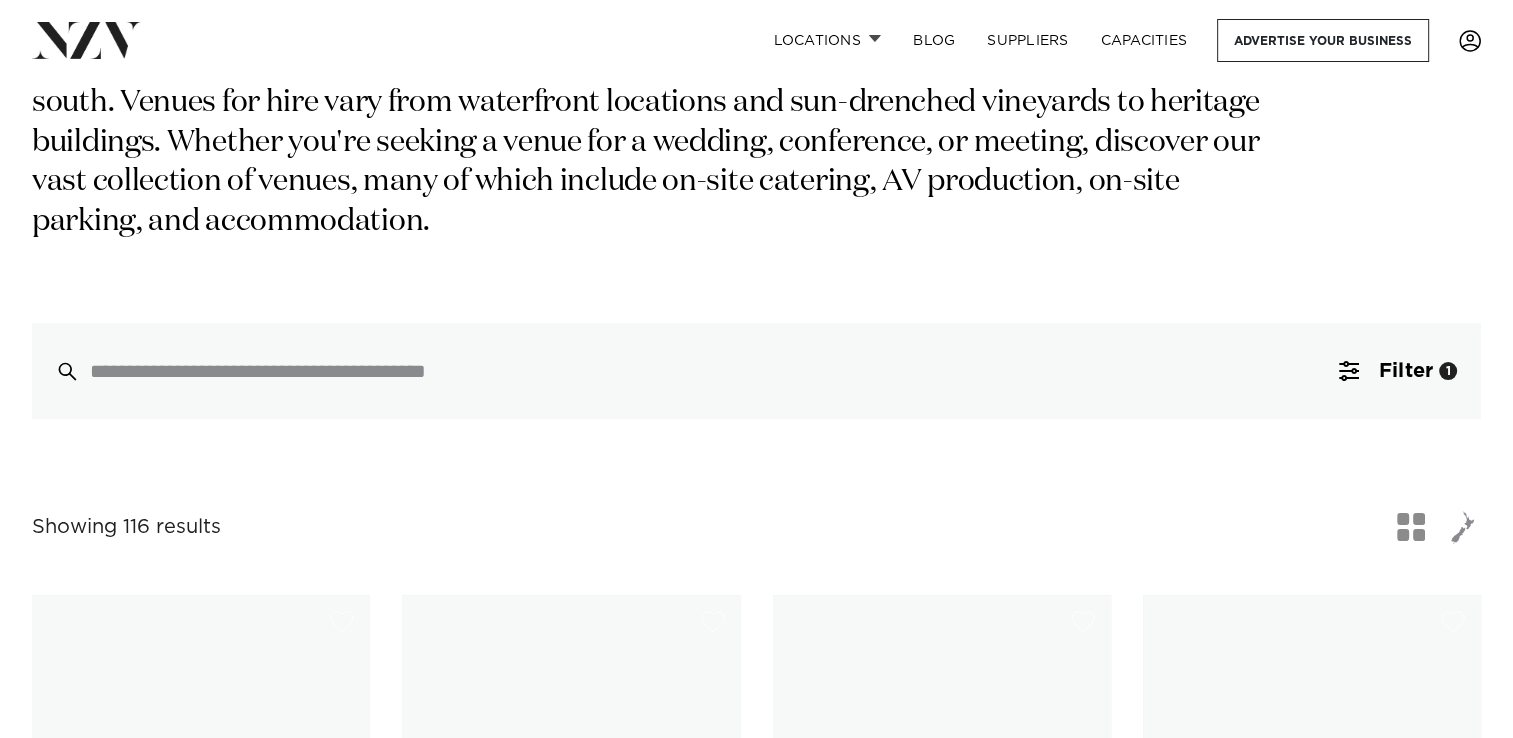 scroll, scrollTop: 300, scrollLeft: 0, axis: vertical 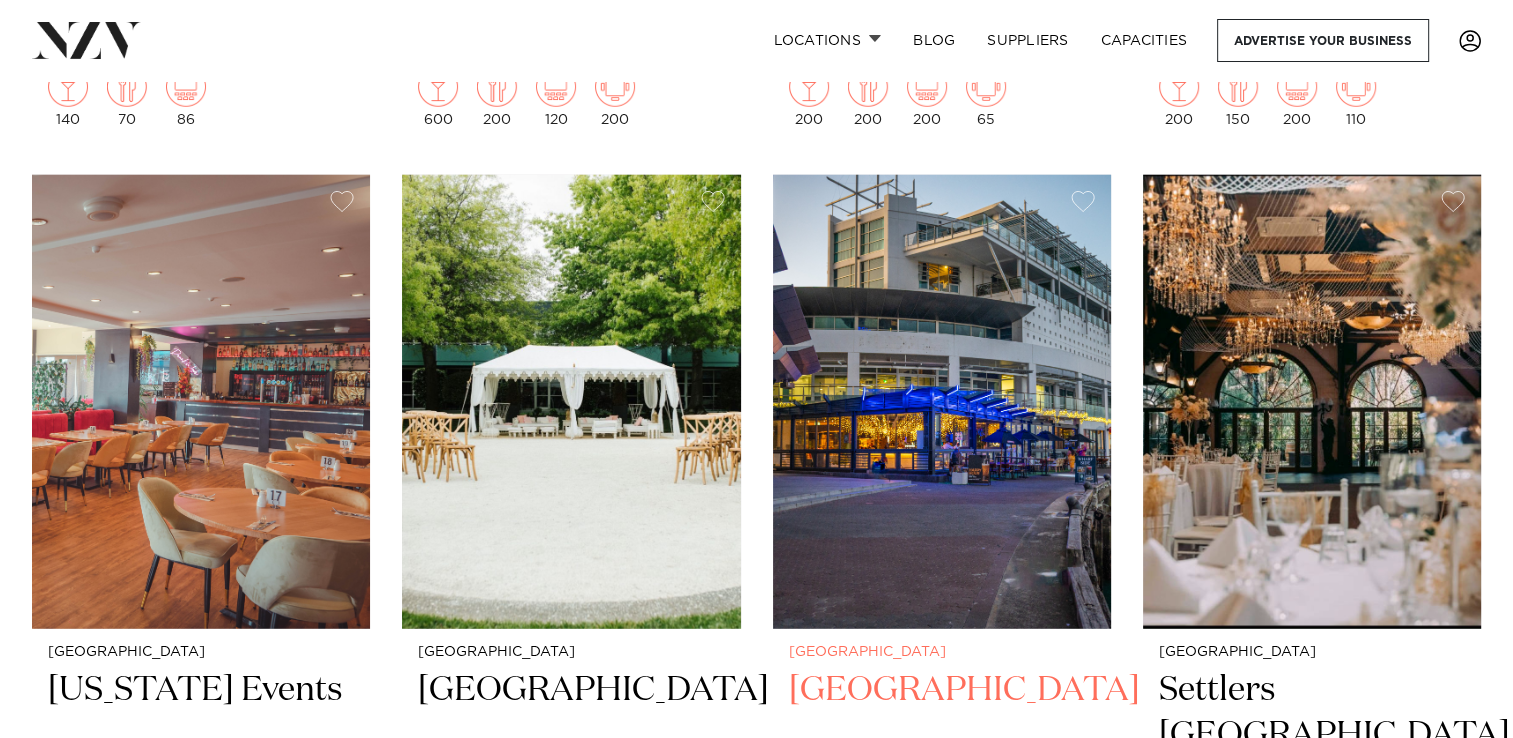click at bounding box center (942, 402) 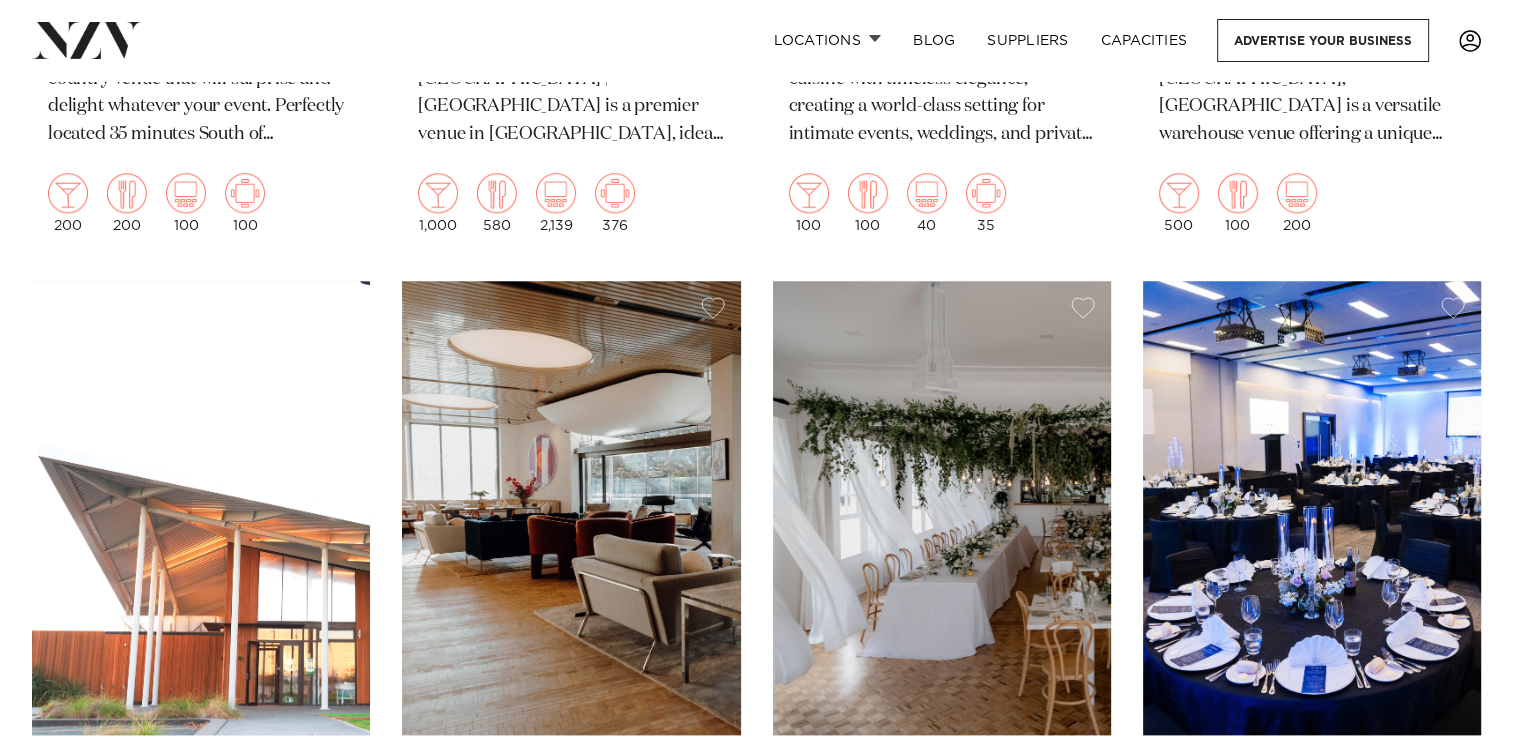 scroll, scrollTop: 9800, scrollLeft: 0, axis: vertical 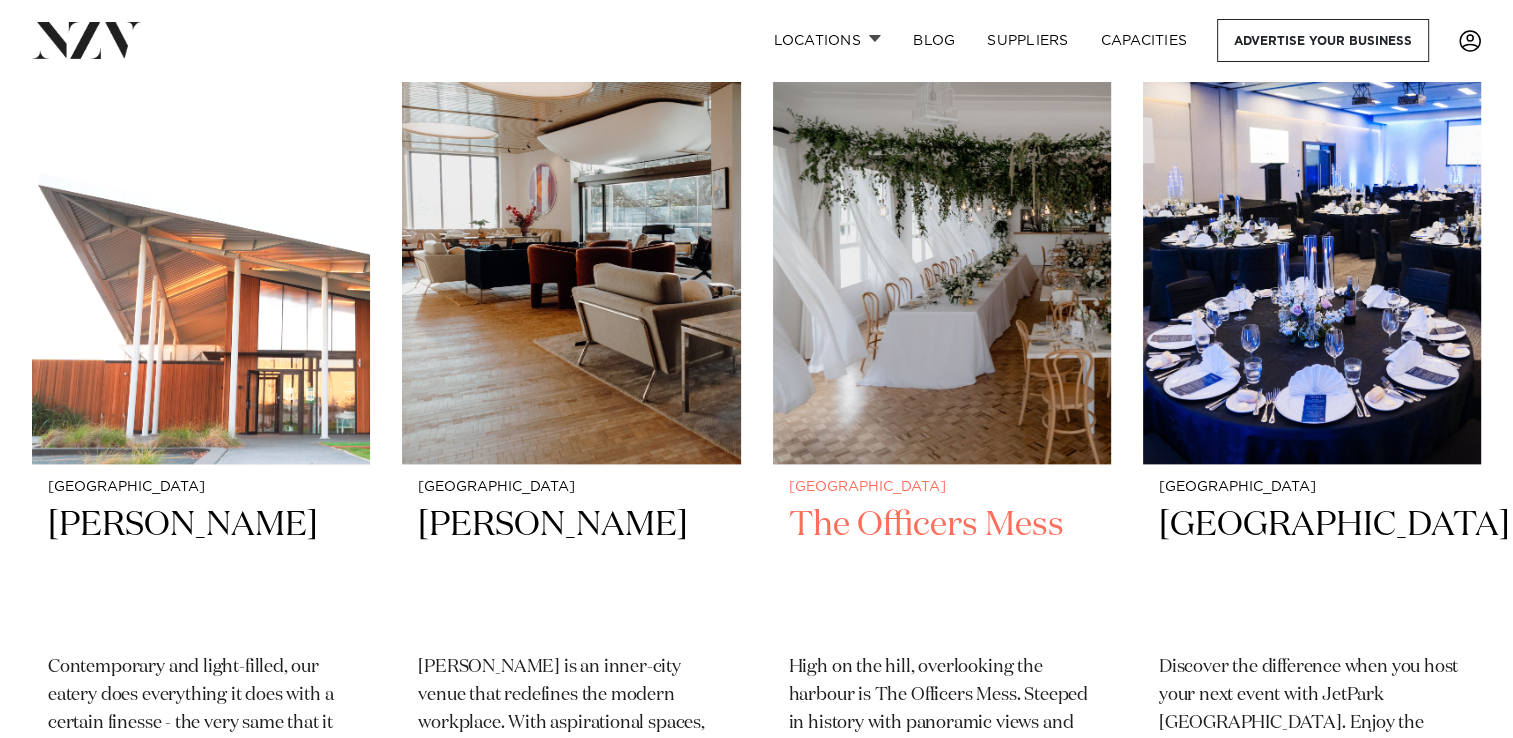 click at bounding box center (942, 237) 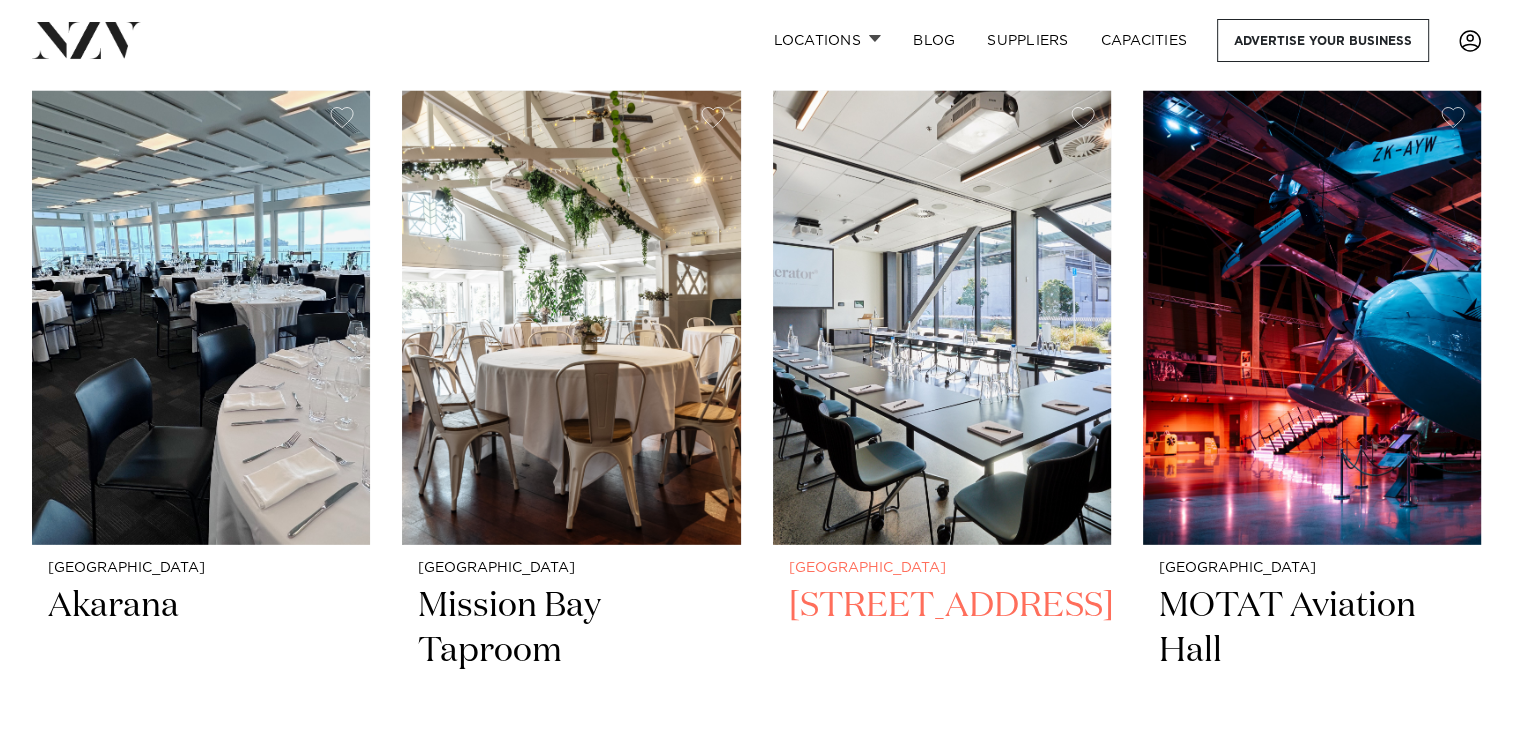 scroll, scrollTop: 13400, scrollLeft: 0, axis: vertical 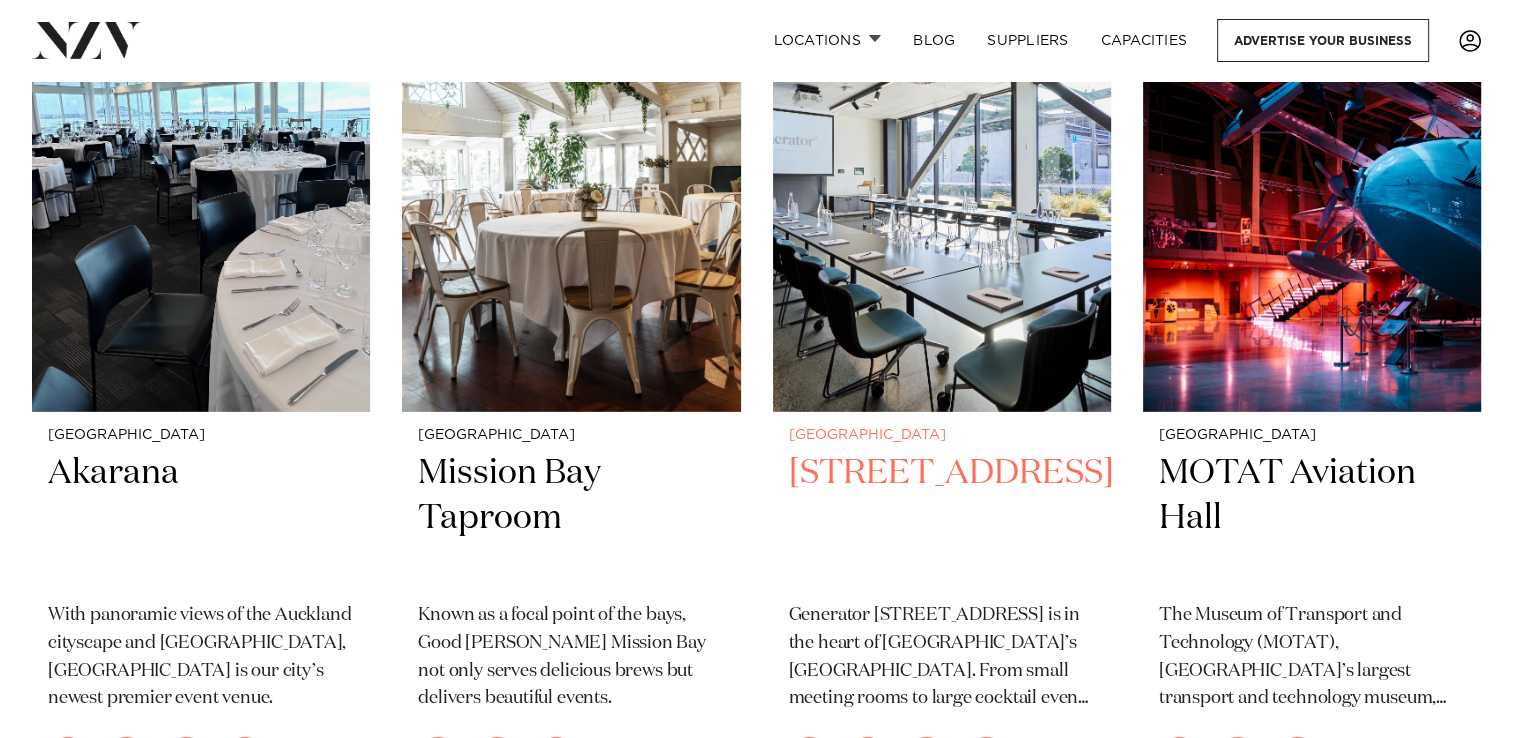 click at bounding box center (942, 185) 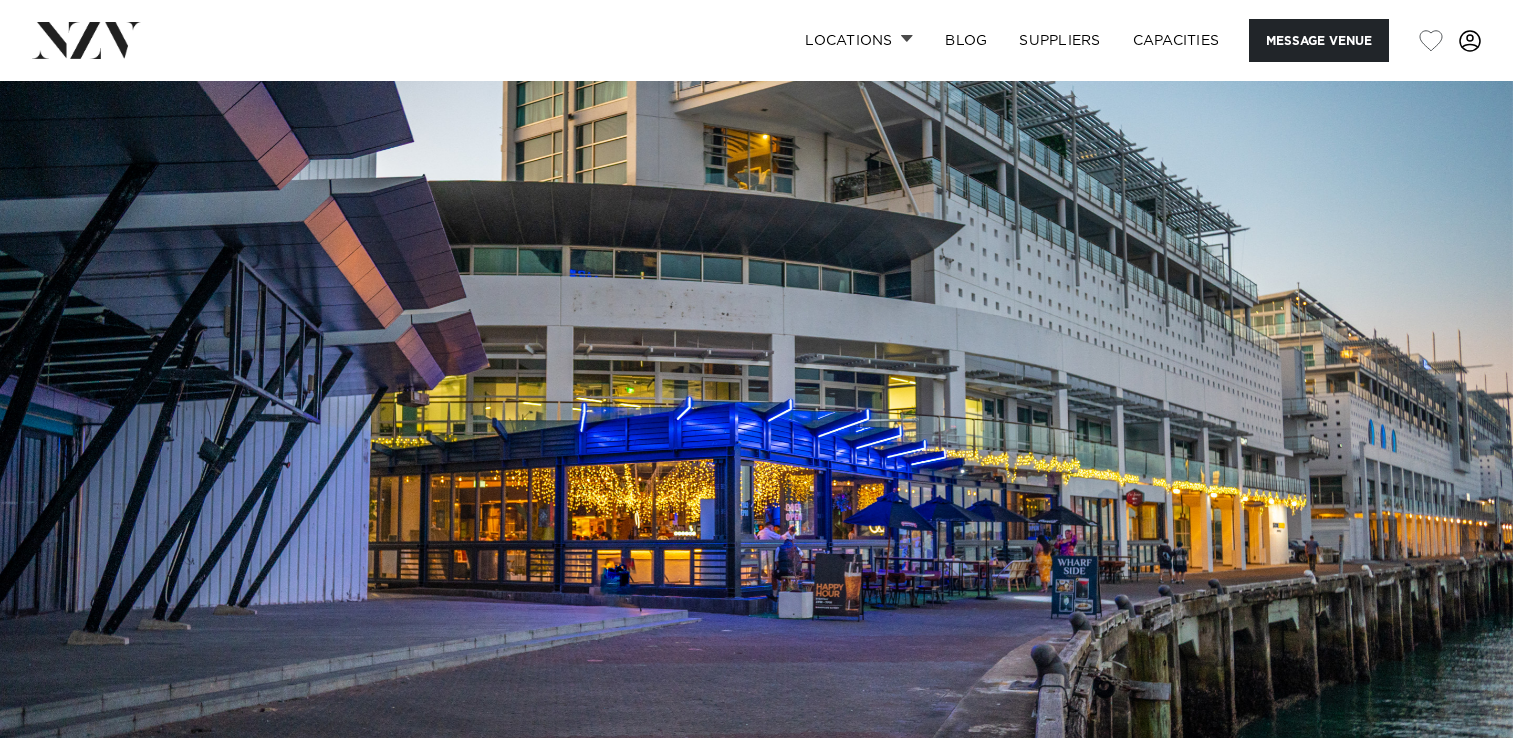 scroll, scrollTop: 0, scrollLeft: 0, axis: both 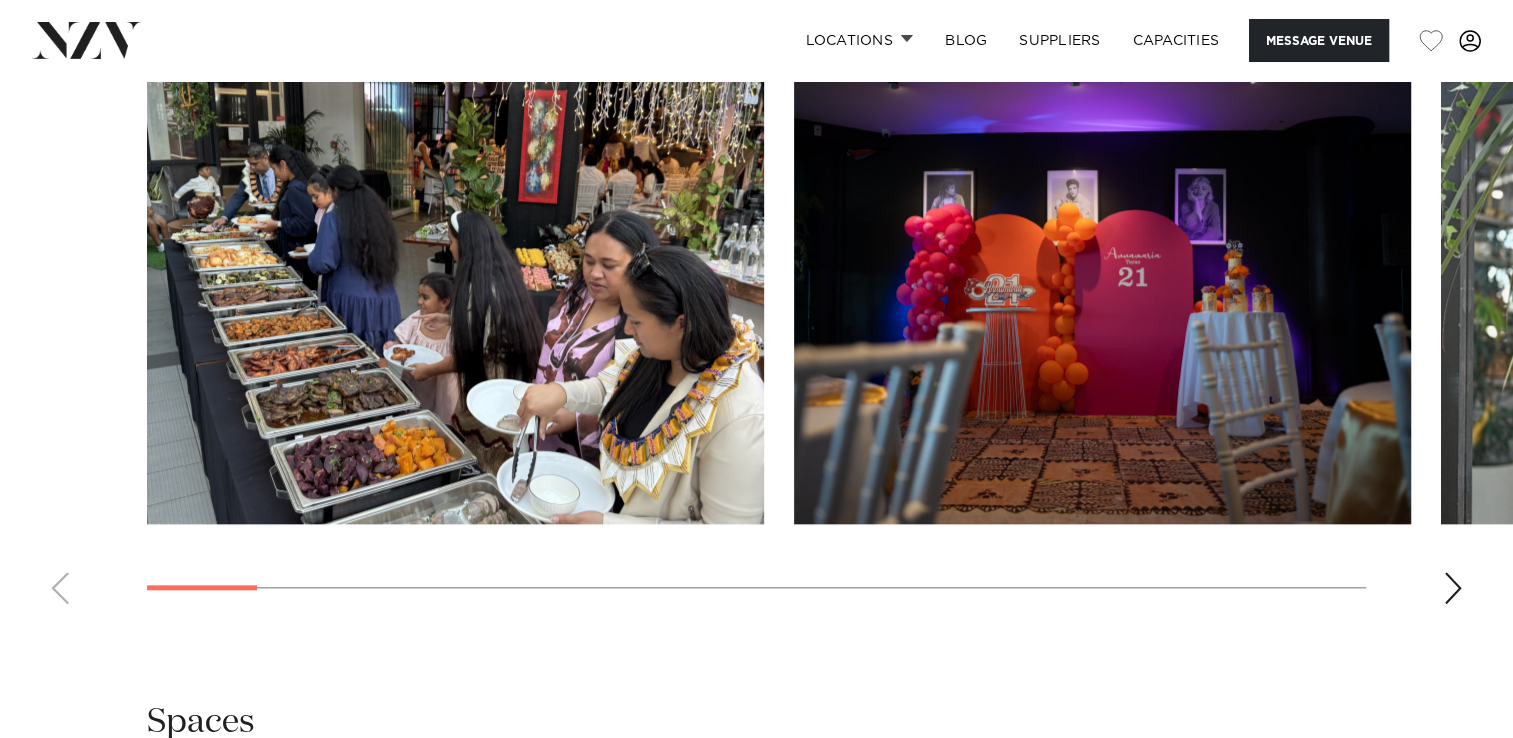 click at bounding box center (1453, 588) 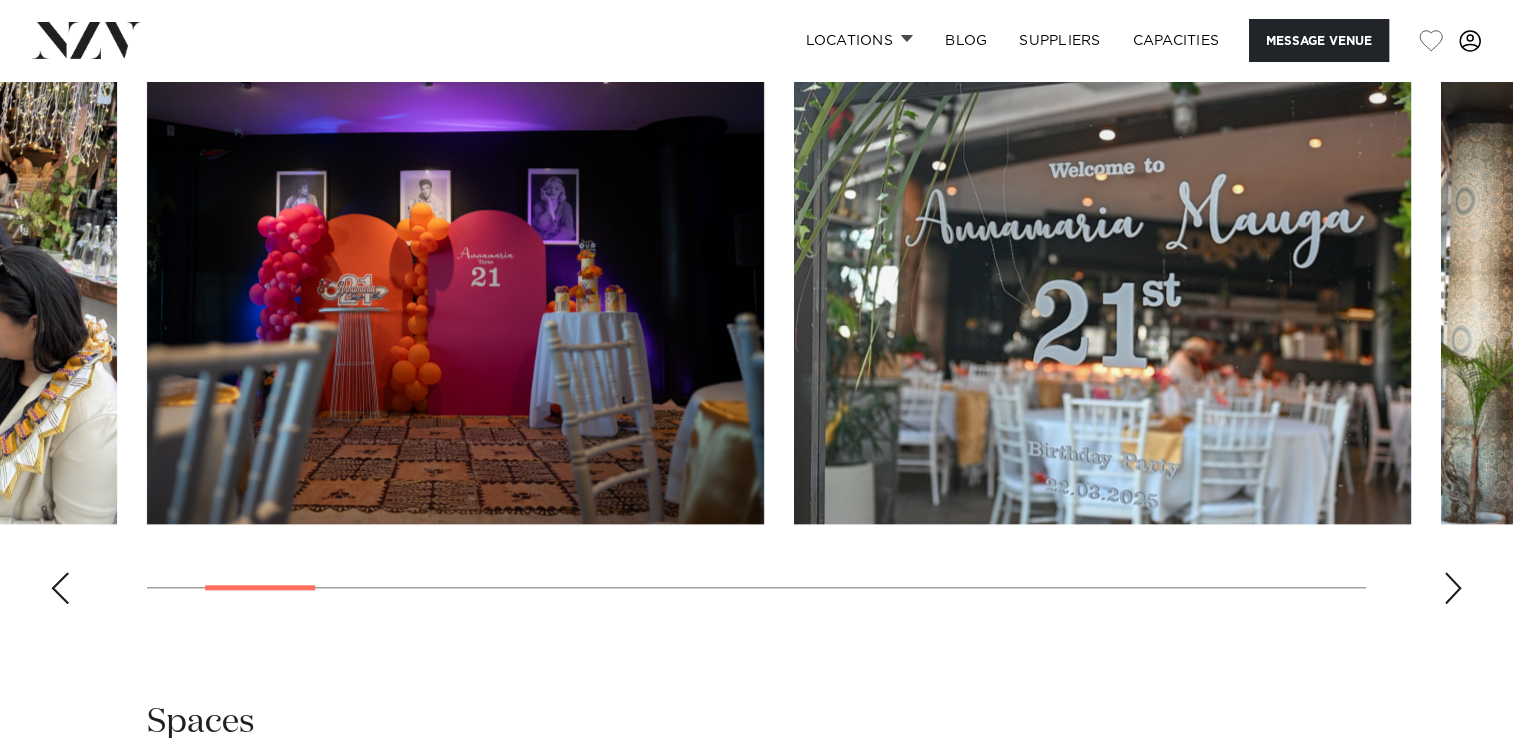 click at bounding box center (1453, 588) 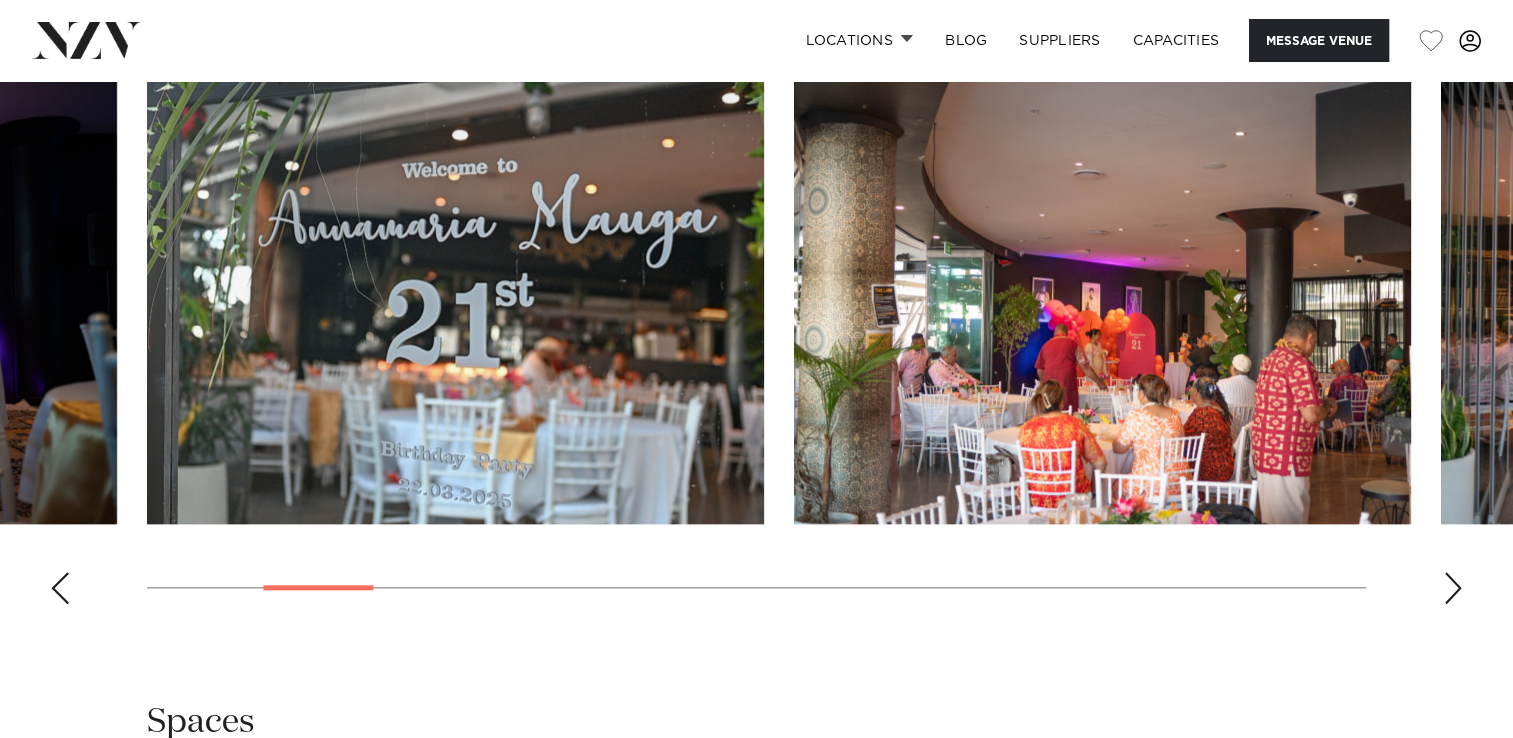 click at bounding box center (1453, 588) 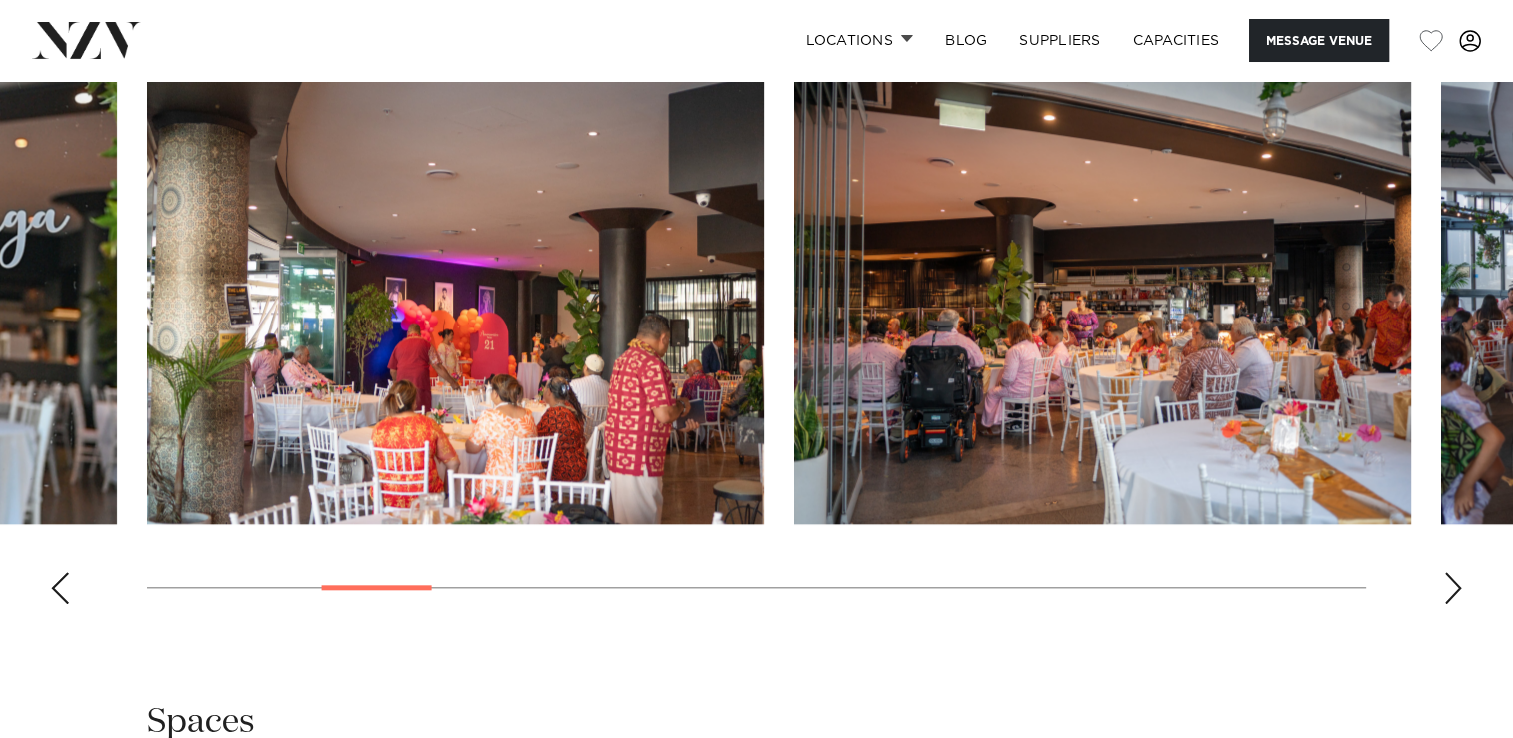 click at bounding box center (1453, 588) 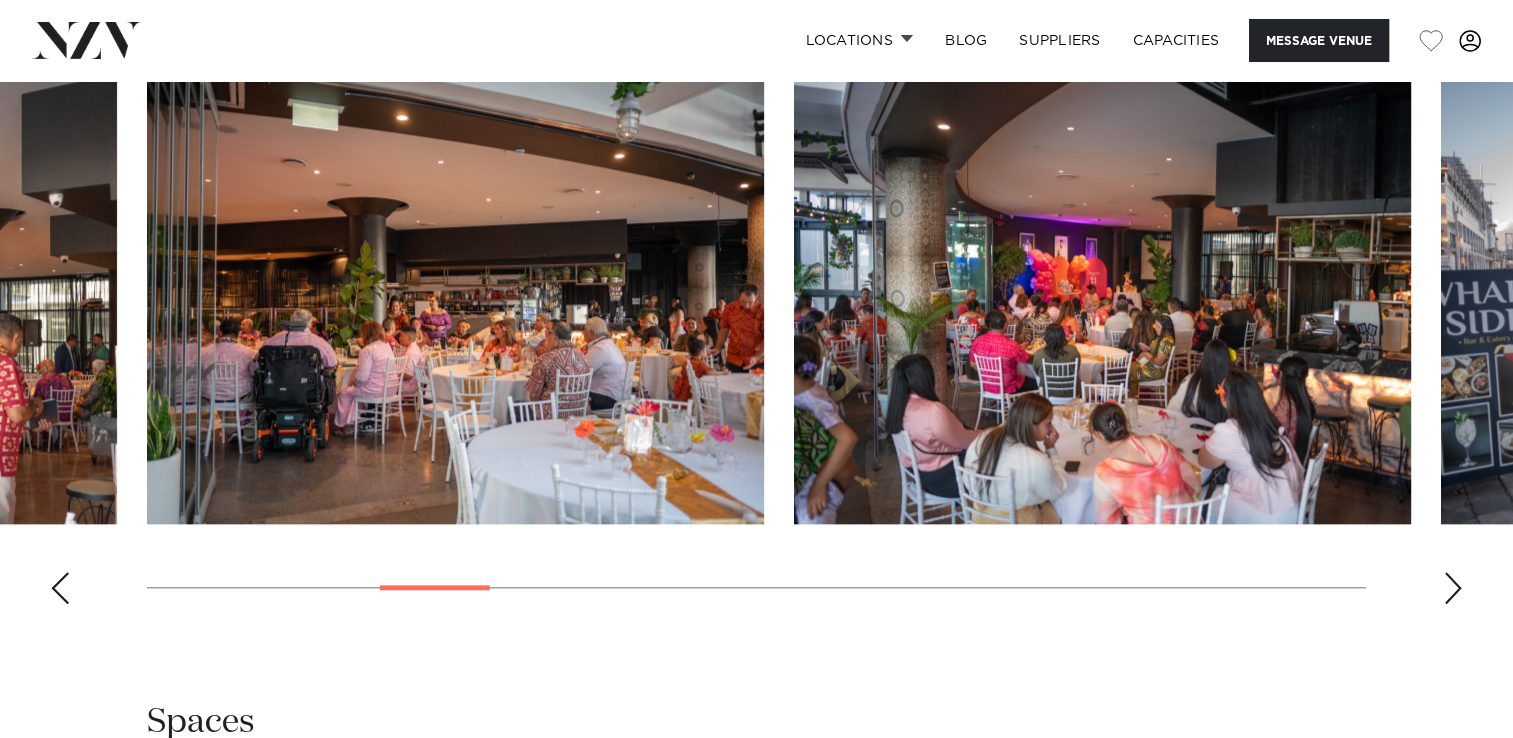click at bounding box center (1453, 588) 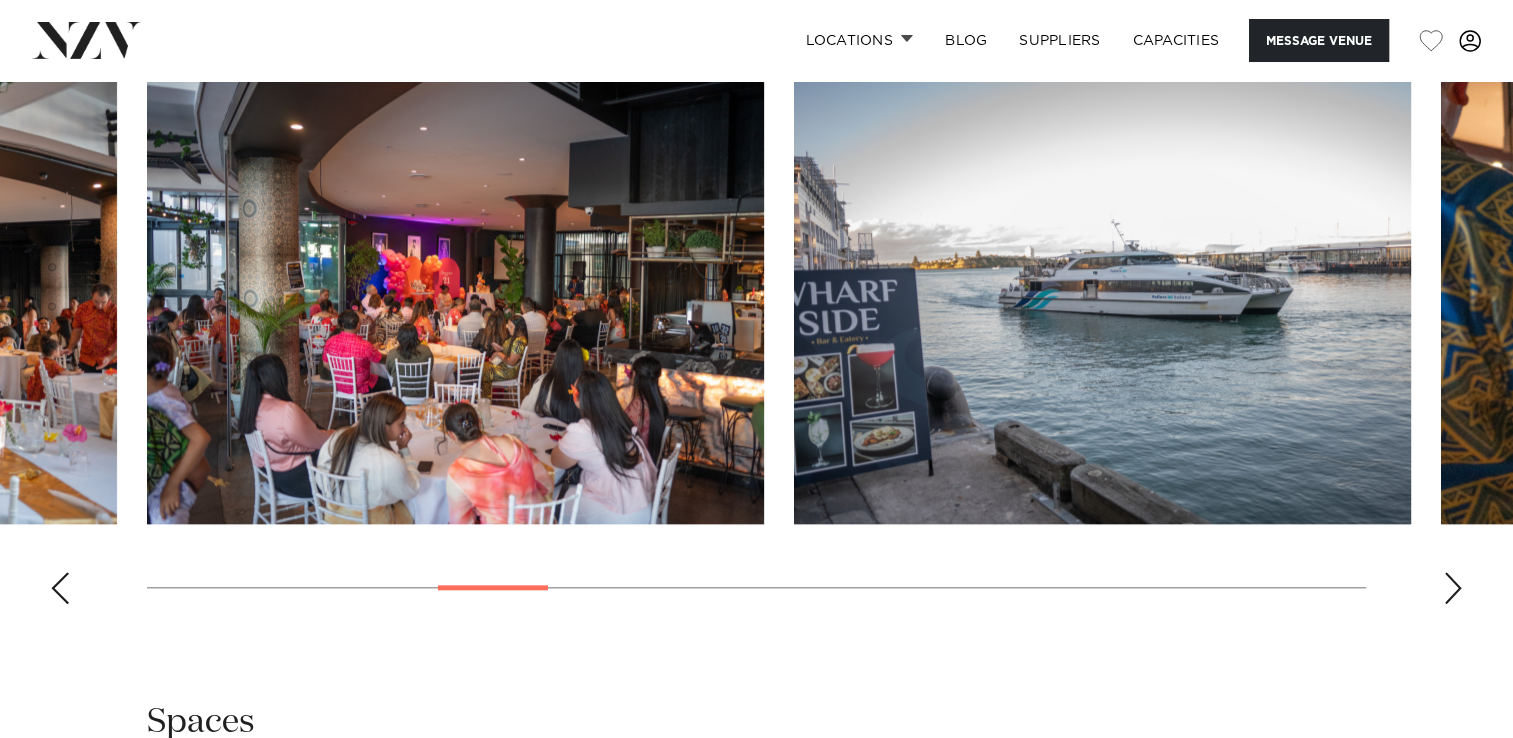 click at bounding box center (1453, 588) 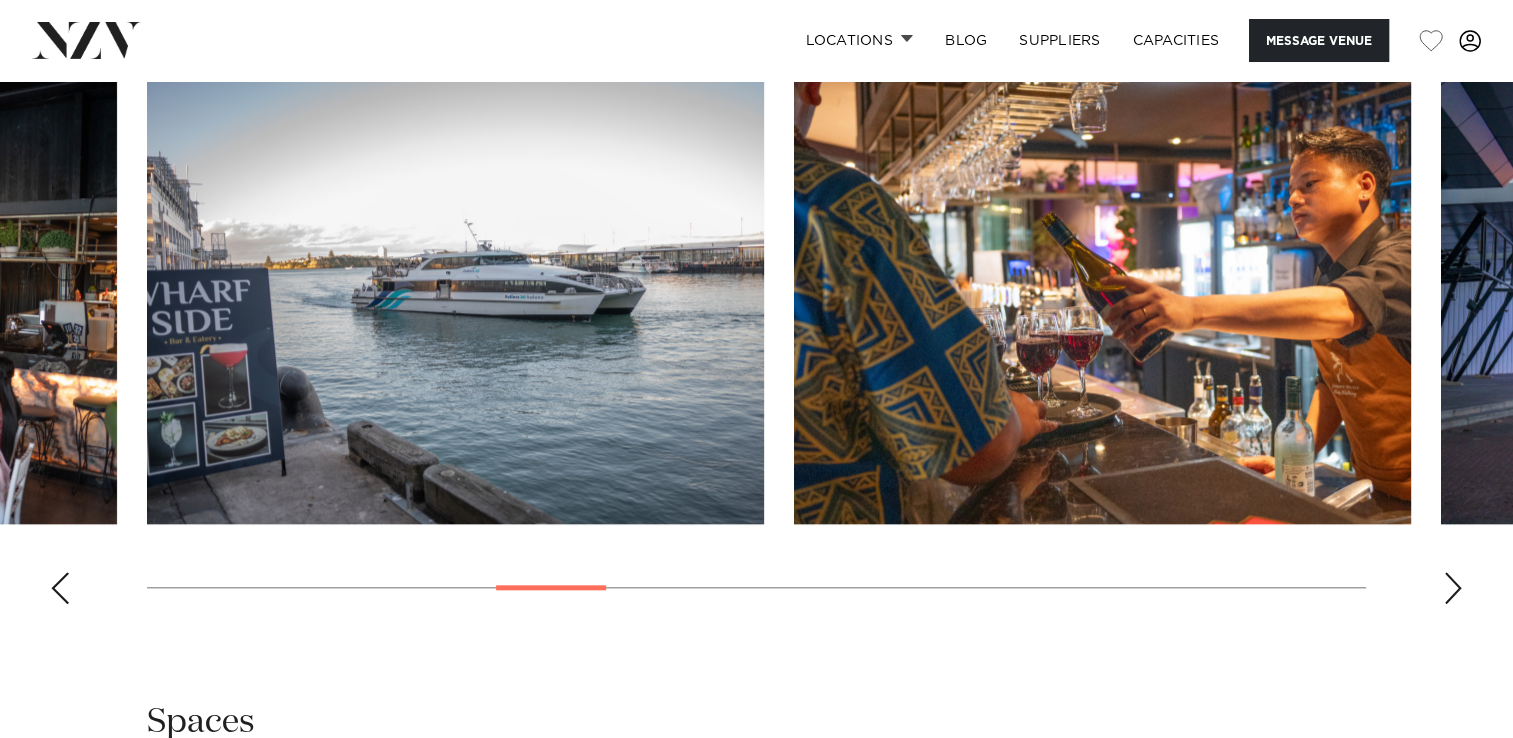 click at bounding box center (1453, 588) 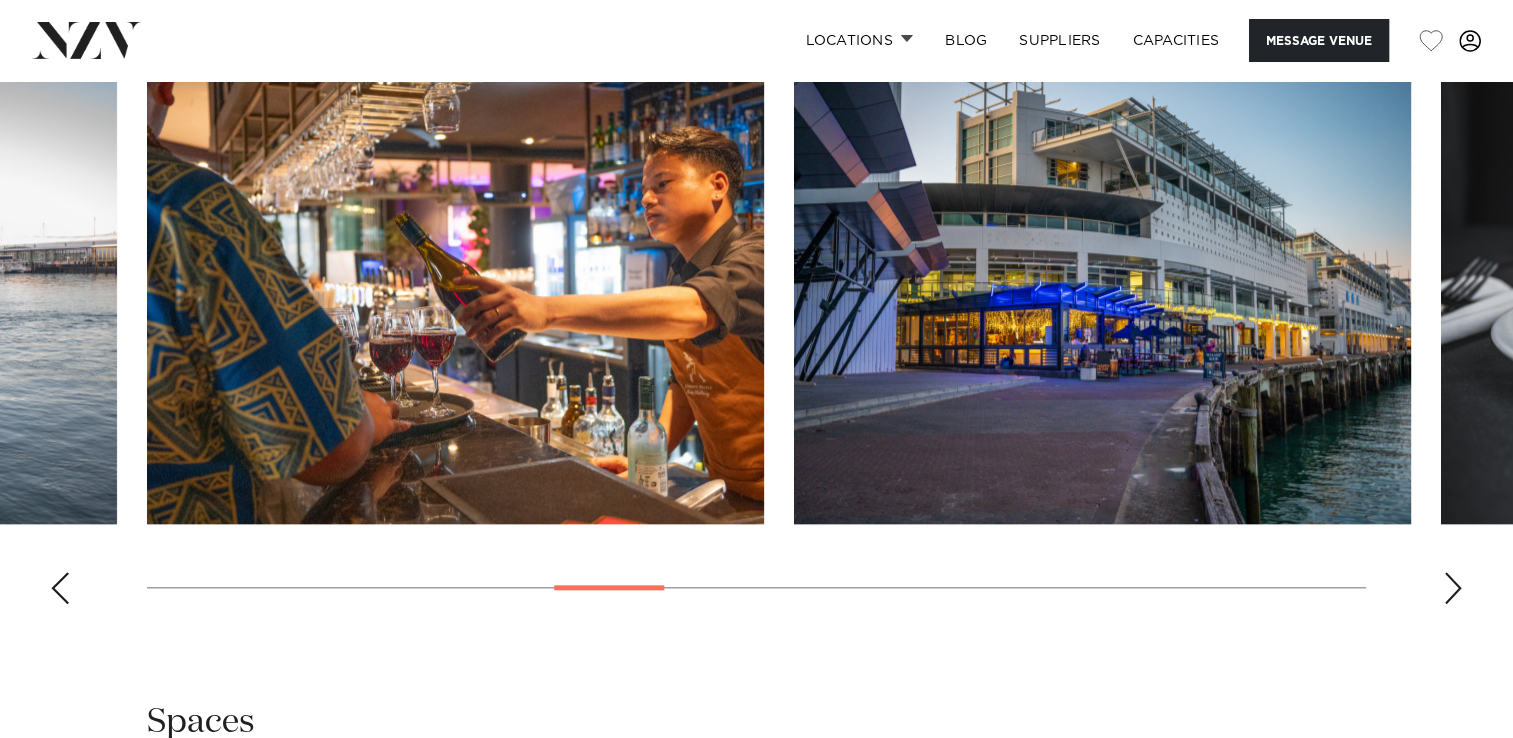 click at bounding box center (1453, 588) 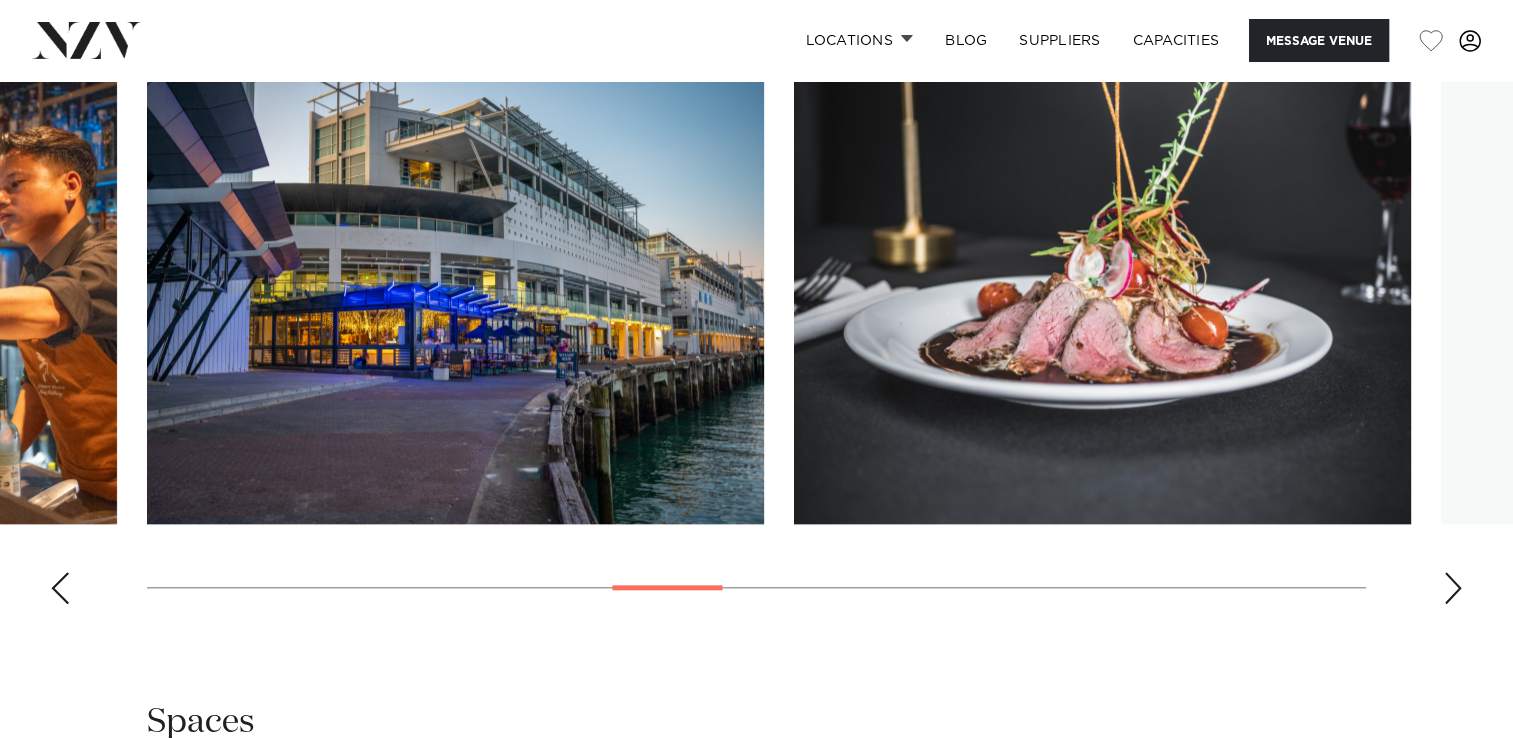click at bounding box center [1453, 588] 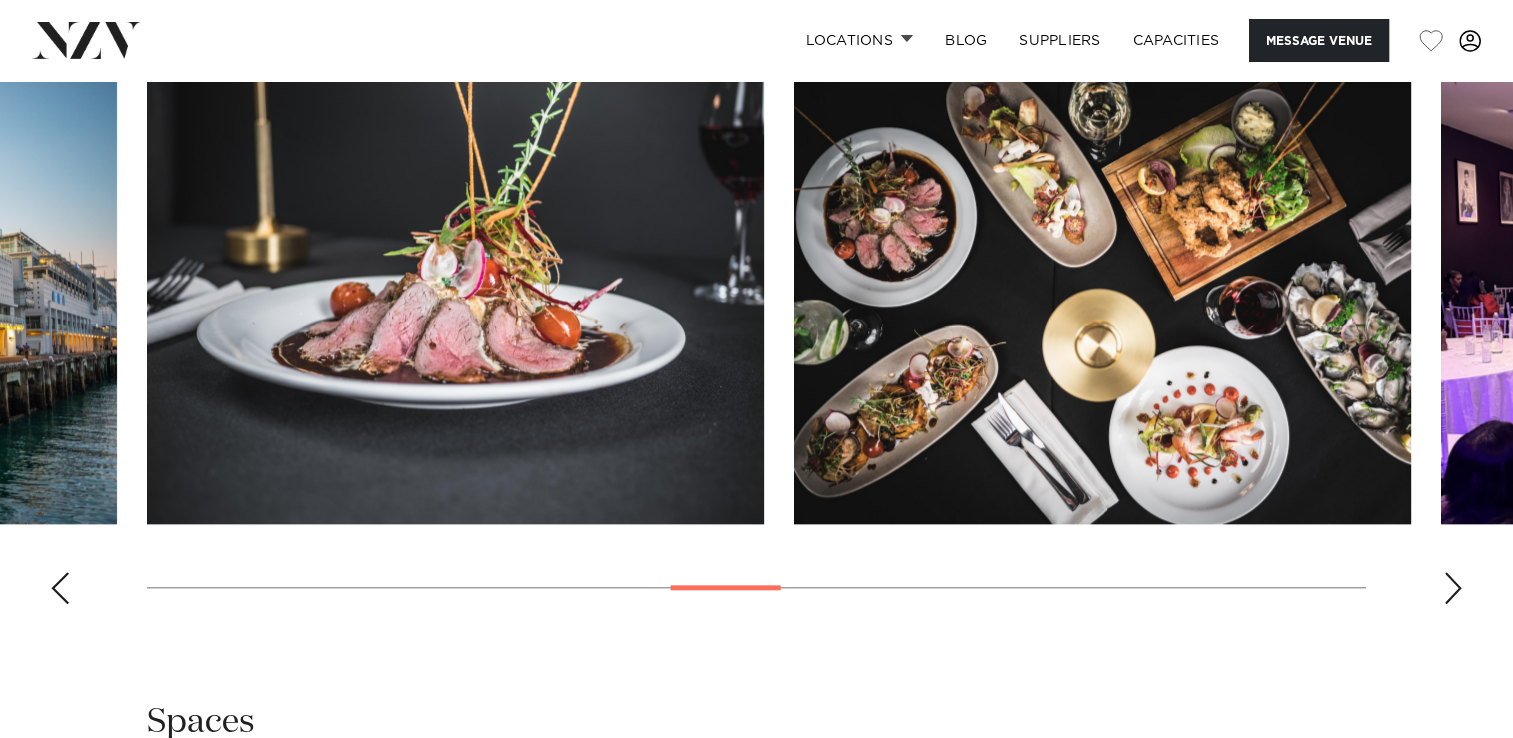click at bounding box center [1453, 588] 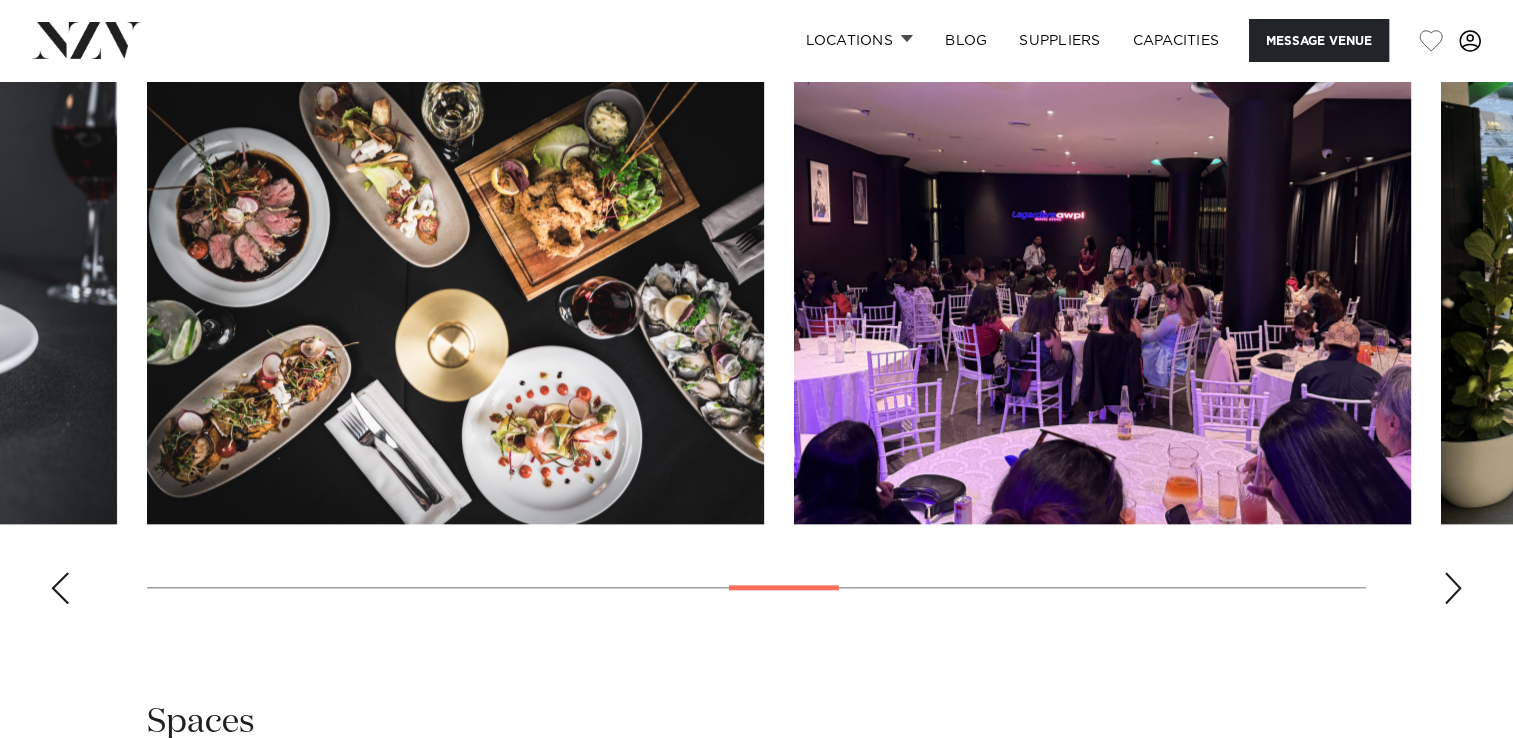 click at bounding box center [1453, 588] 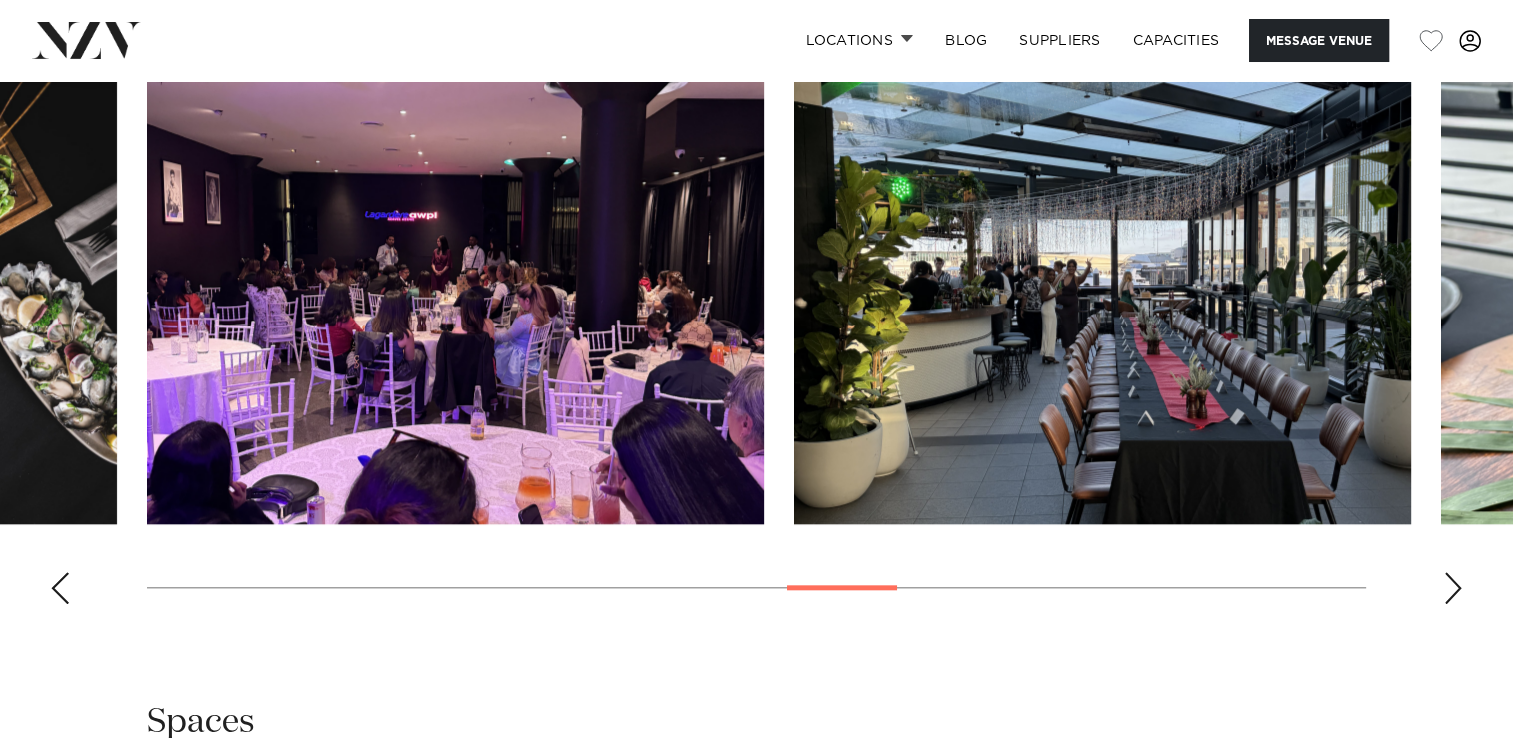 click at bounding box center (1453, 588) 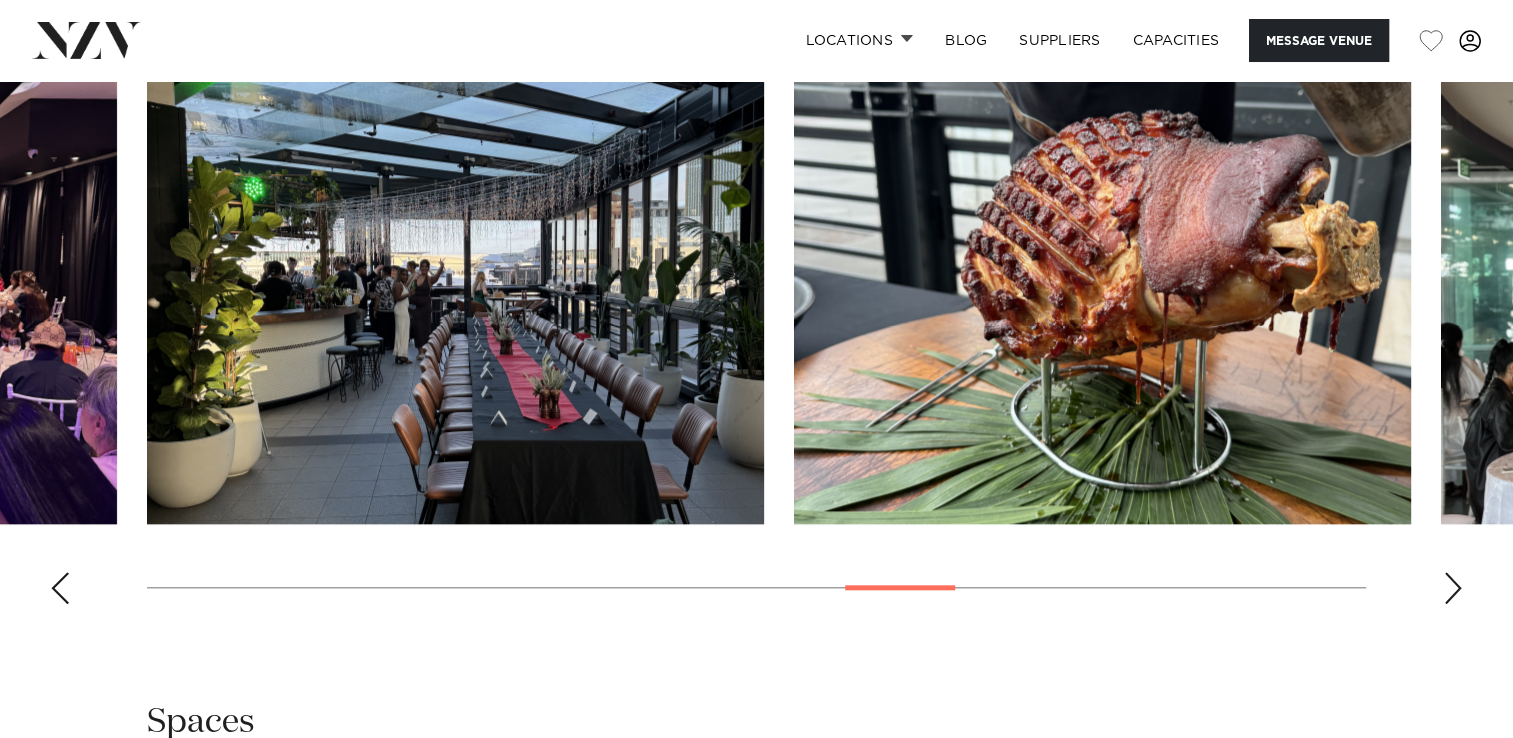 click at bounding box center (1453, 588) 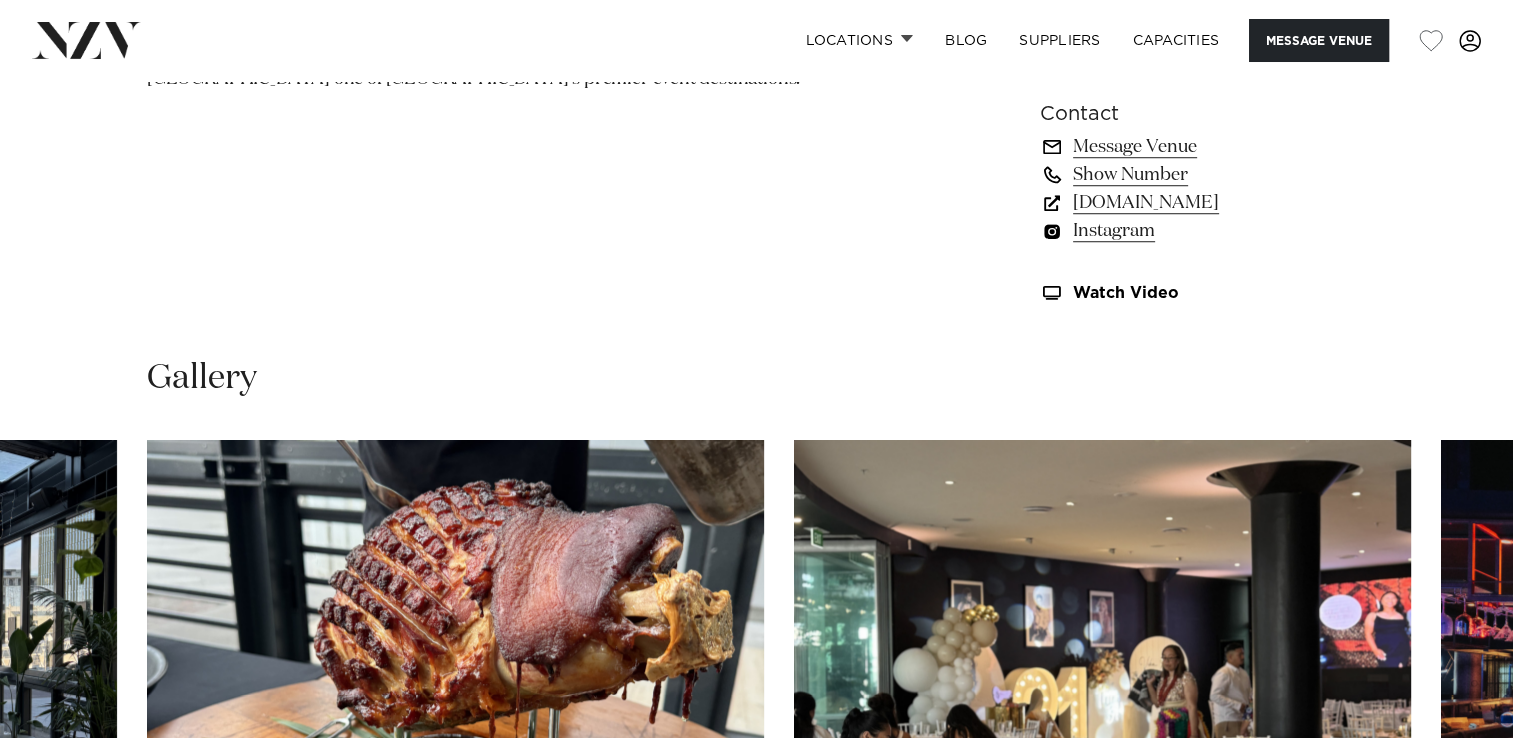 scroll, scrollTop: 1300, scrollLeft: 0, axis: vertical 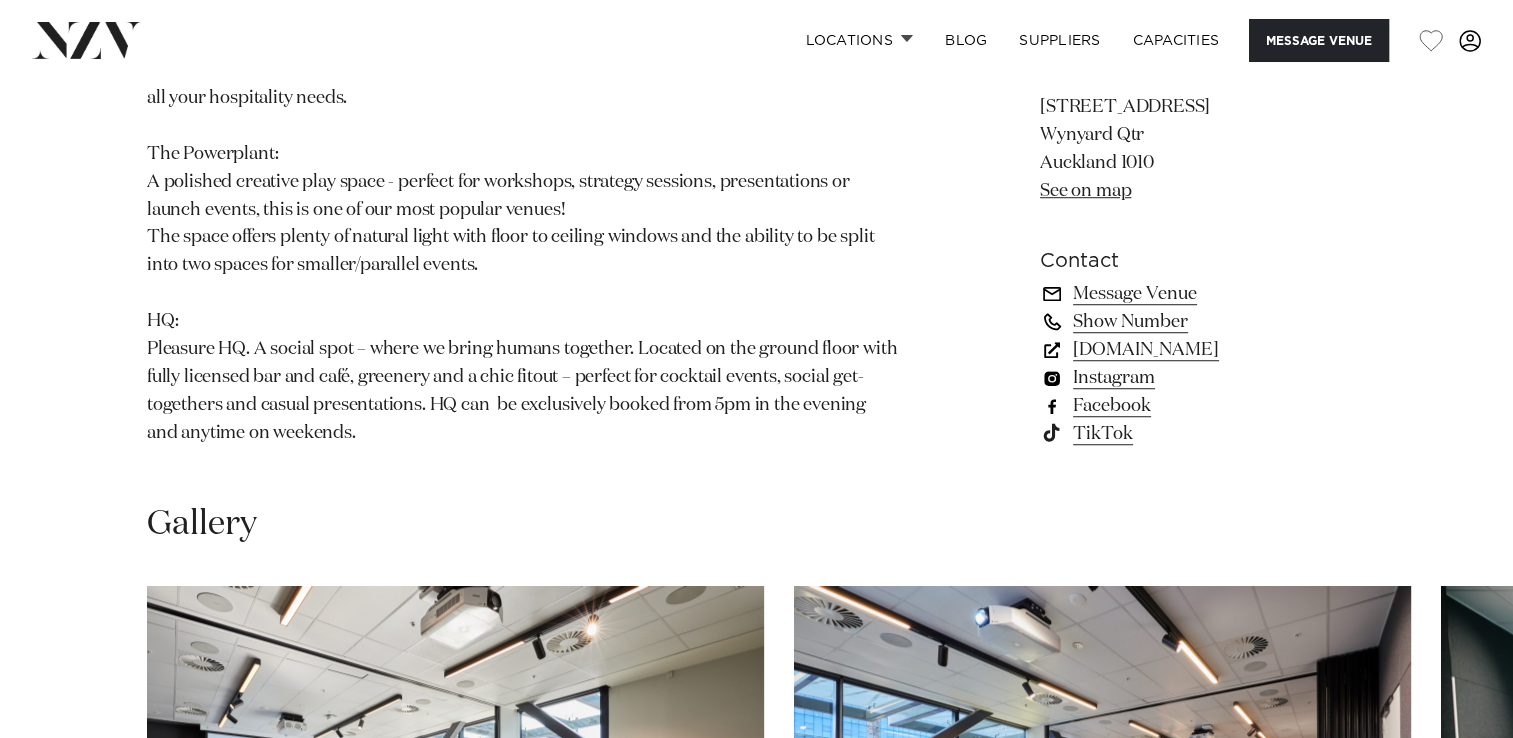 click on "Show Number" at bounding box center [1203, 322] 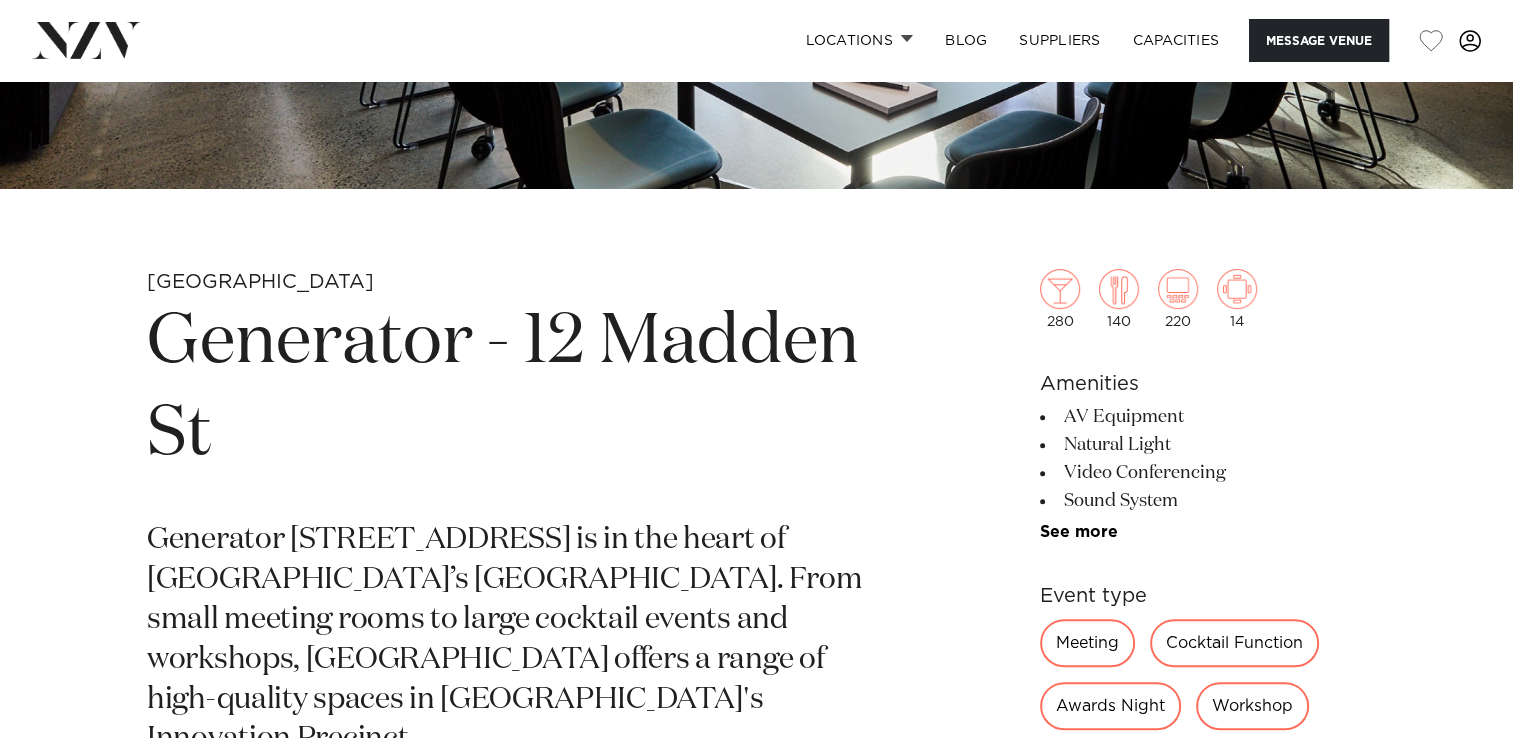 scroll, scrollTop: 600, scrollLeft: 0, axis: vertical 